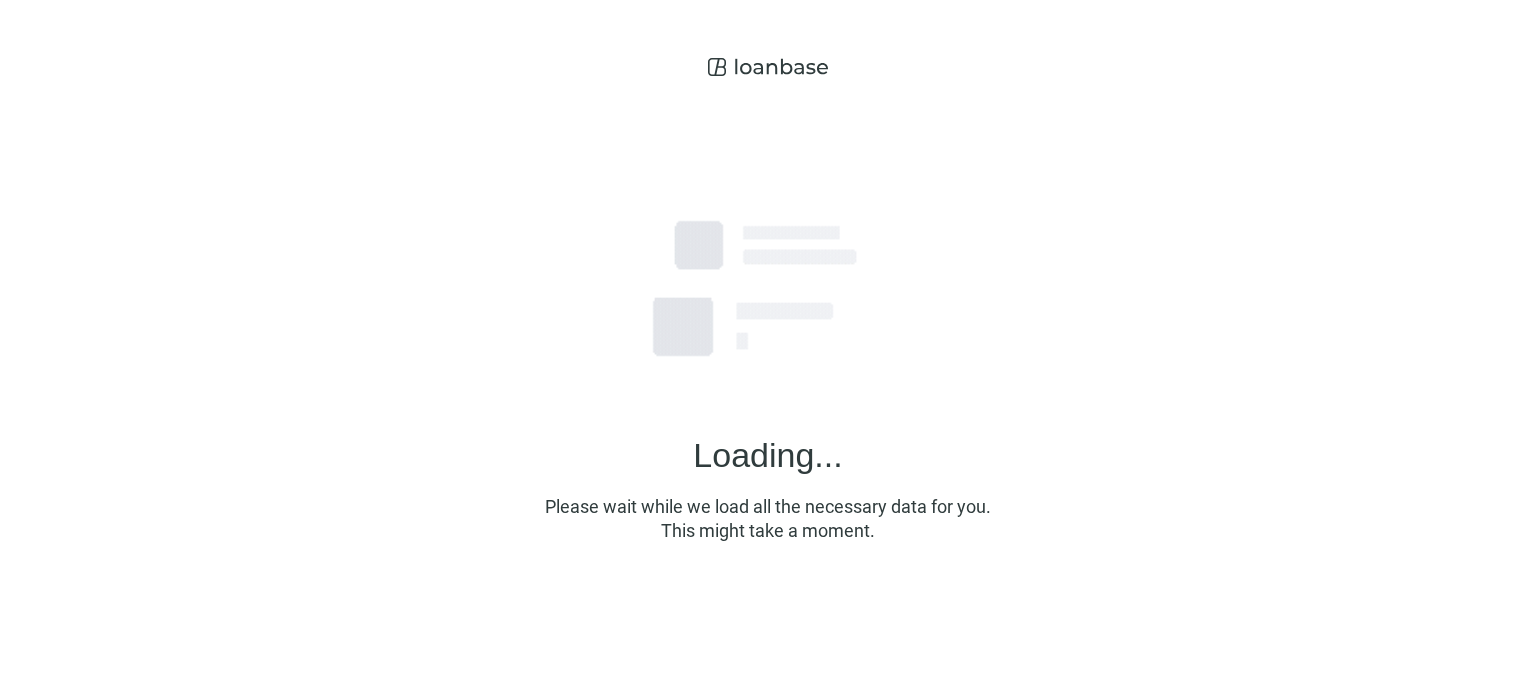 scroll, scrollTop: 0, scrollLeft: 0, axis: both 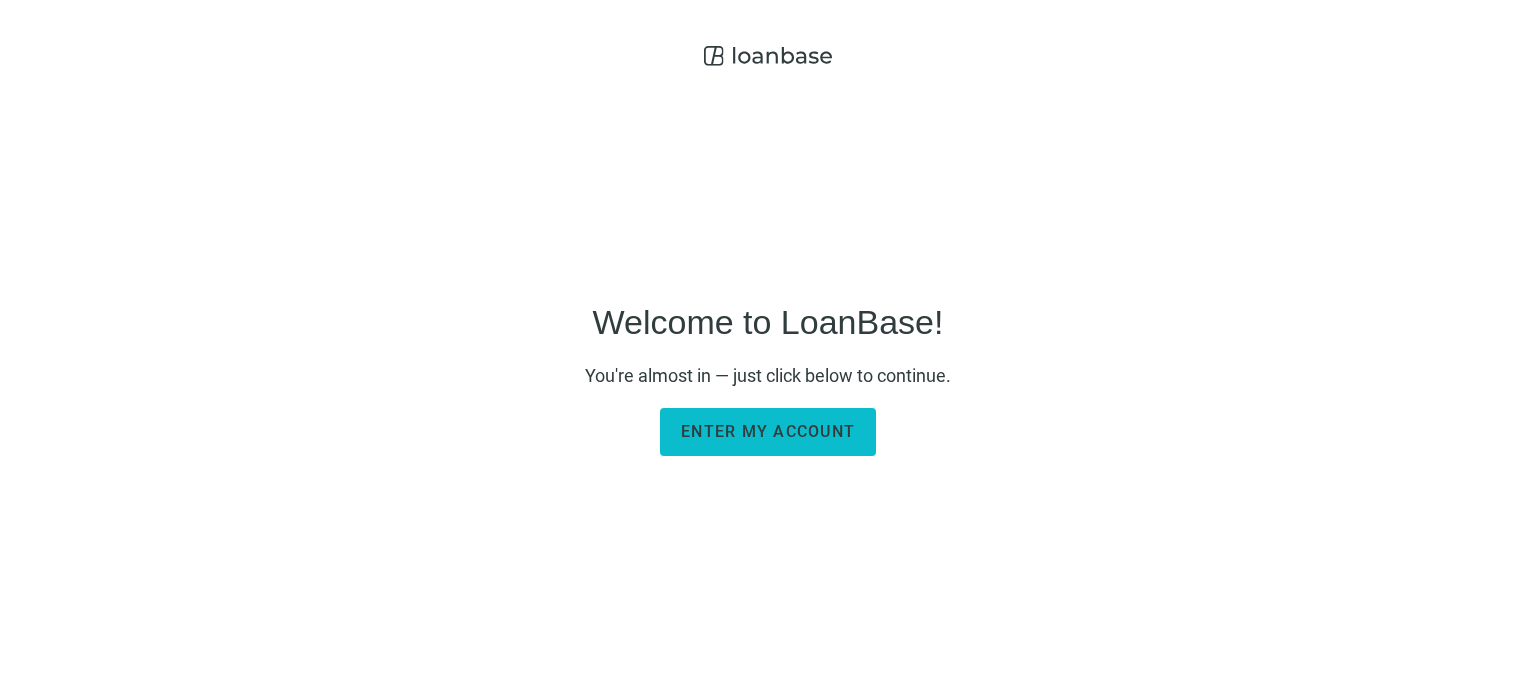 click on "Enter my account" at bounding box center [768, 431] 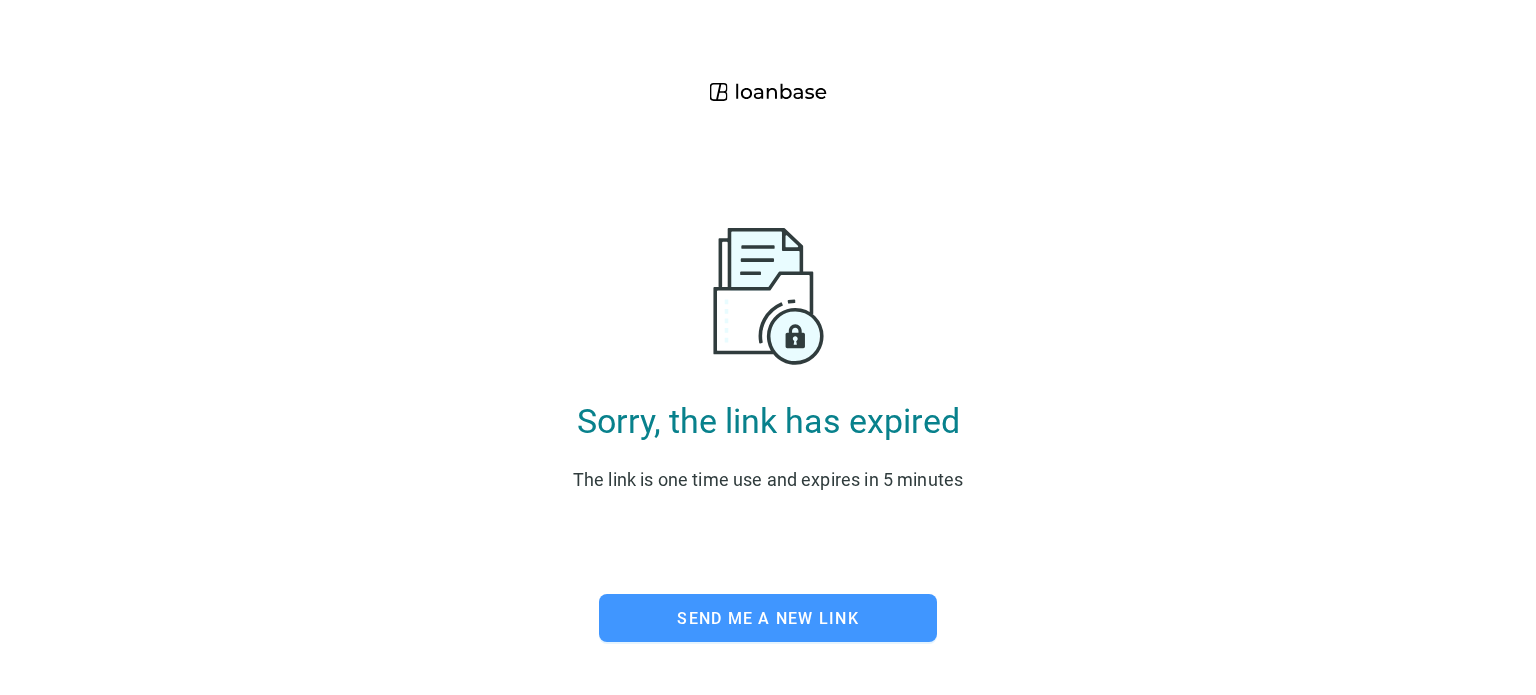 click on "Send me a new link" at bounding box center [768, 618] 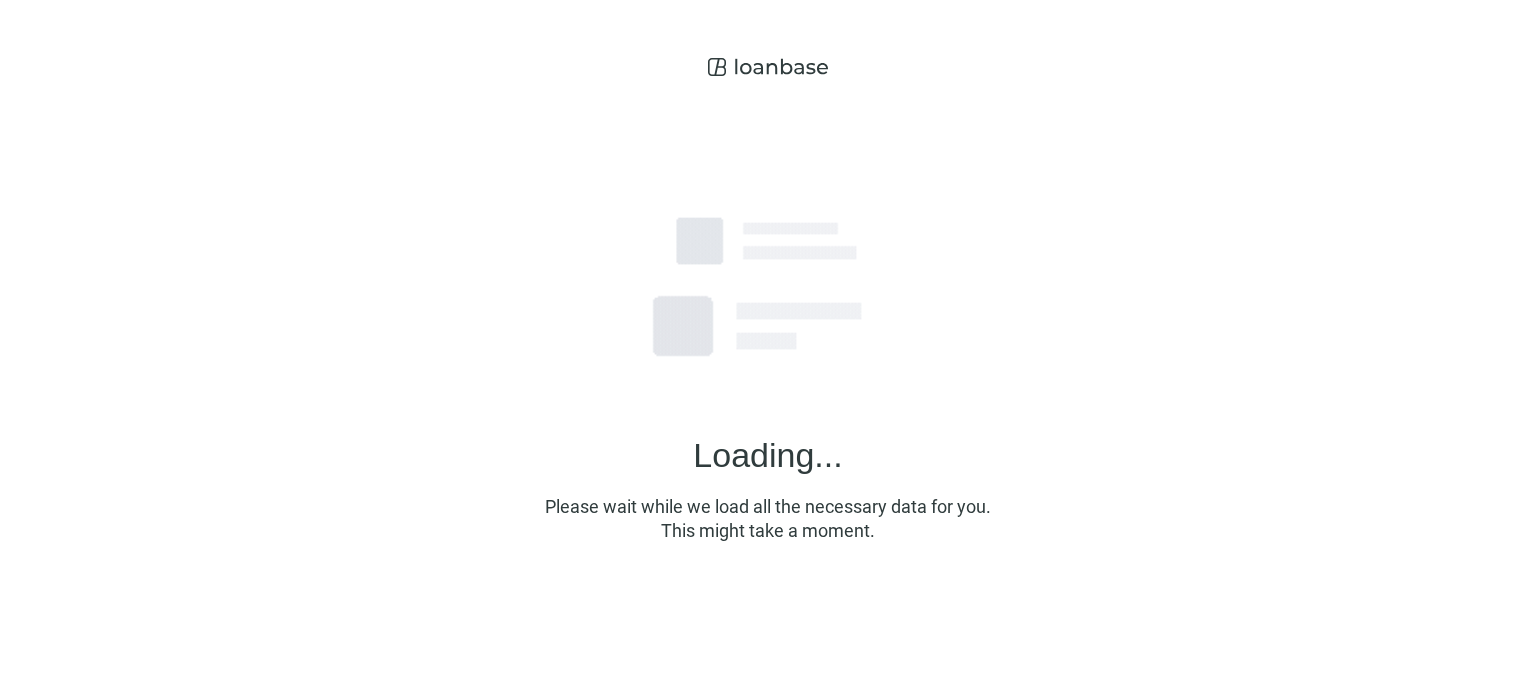 scroll, scrollTop: 0, scrollLeft: 0, axis: both 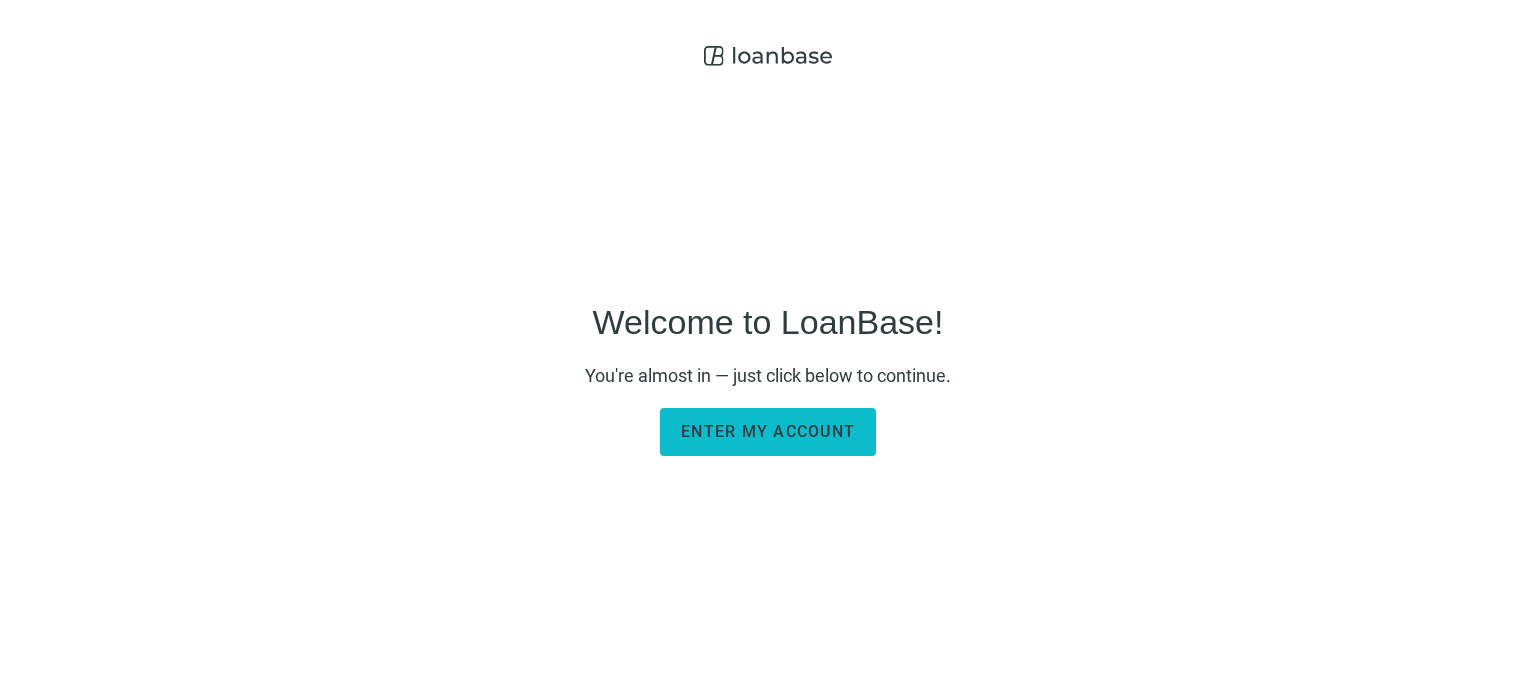 click on "Enter my account" at bounding box center (768, 431) 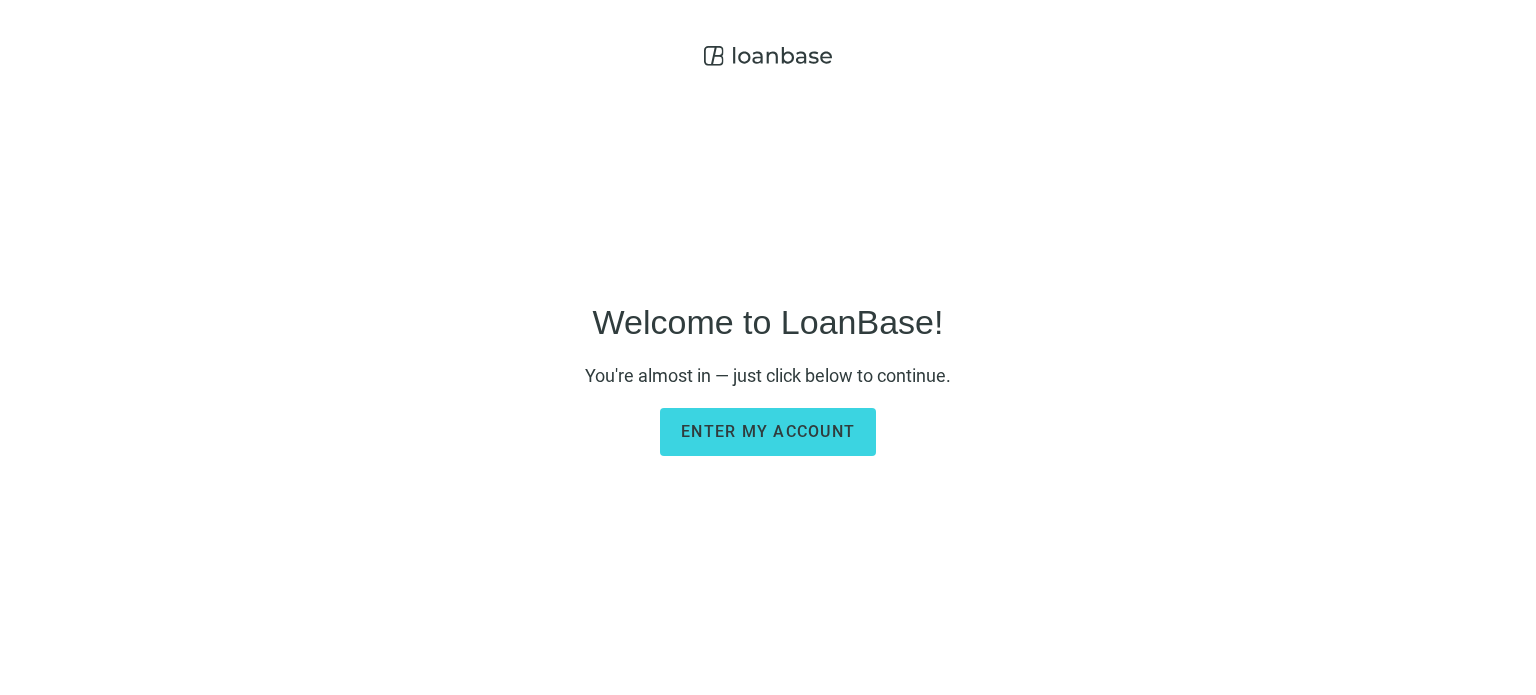 scroll, scrollTop: 0, scrollLeft: 0, axis: both 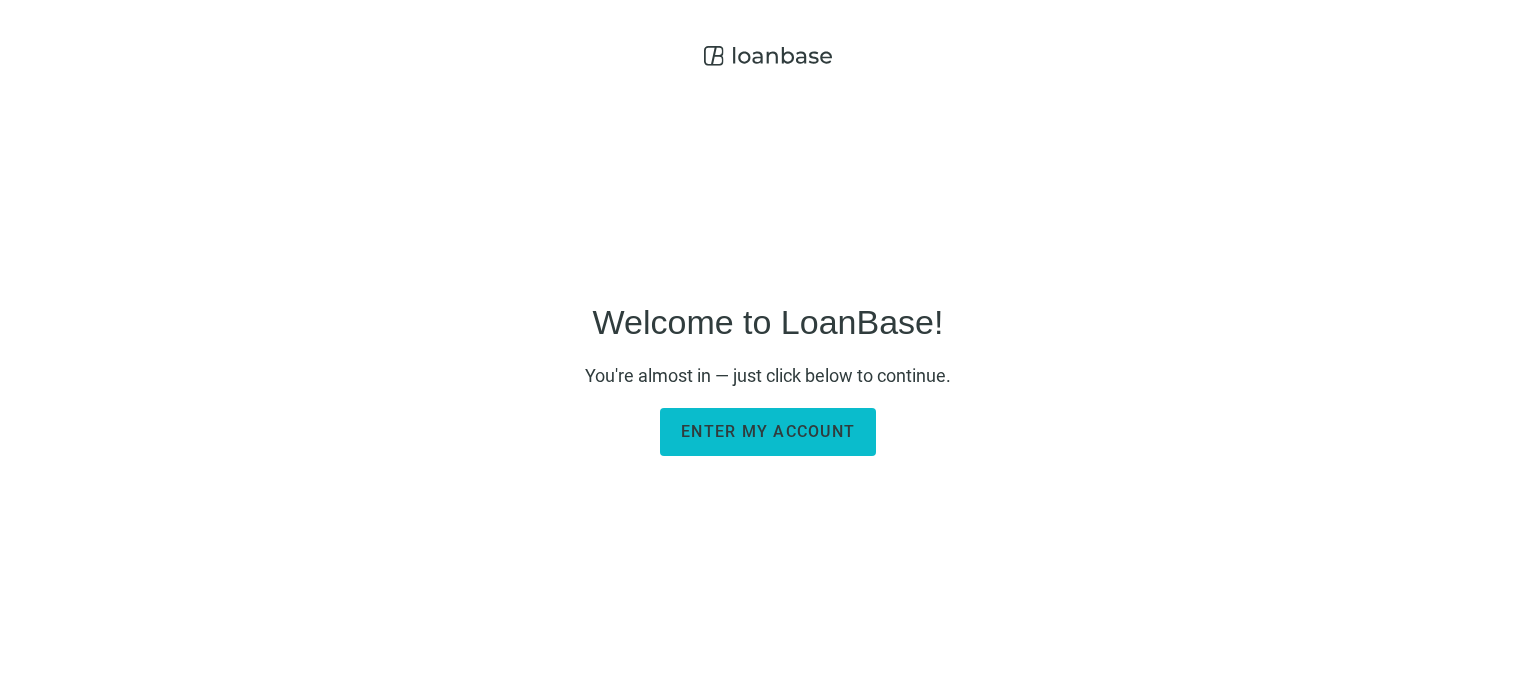 click on "Enter my account" at bounding box center (768, 431) 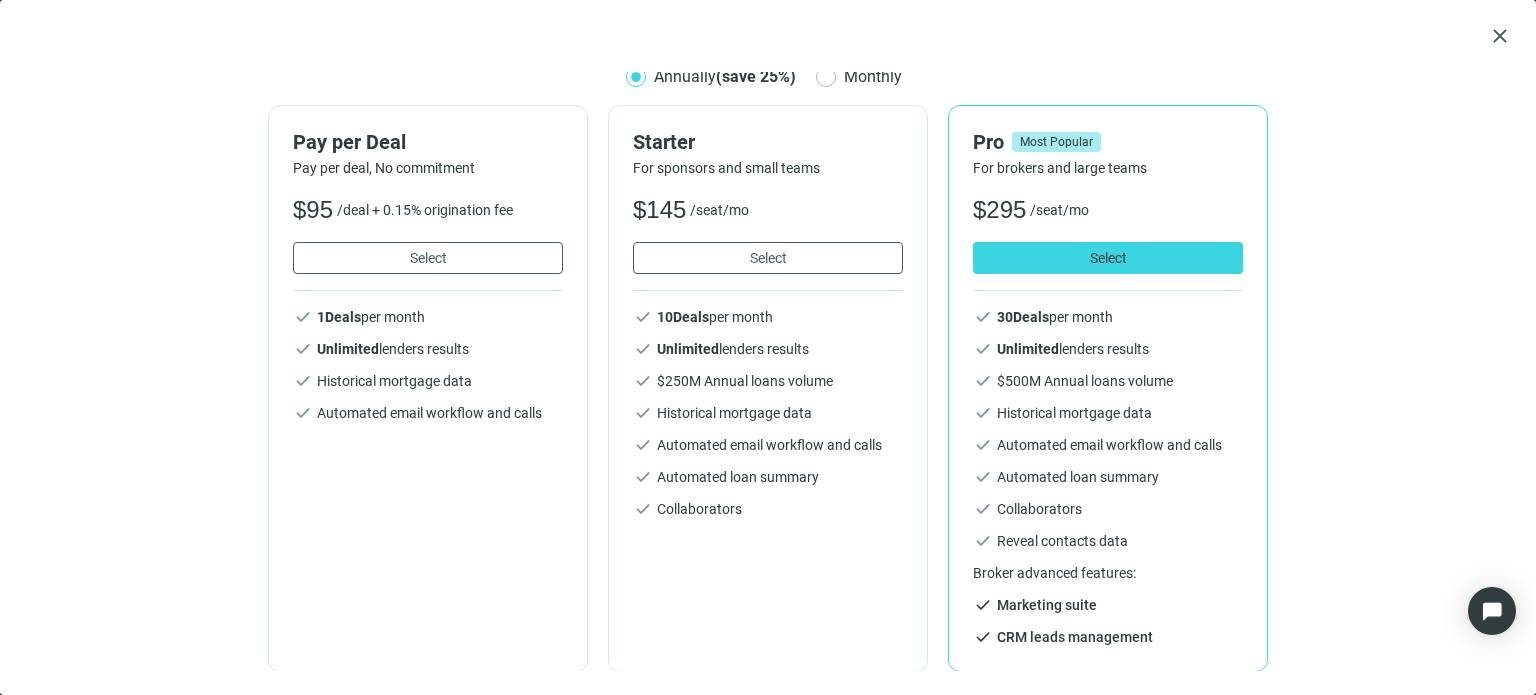 scroll, scrollTop: 0, scrollLeft: 0, axis: both 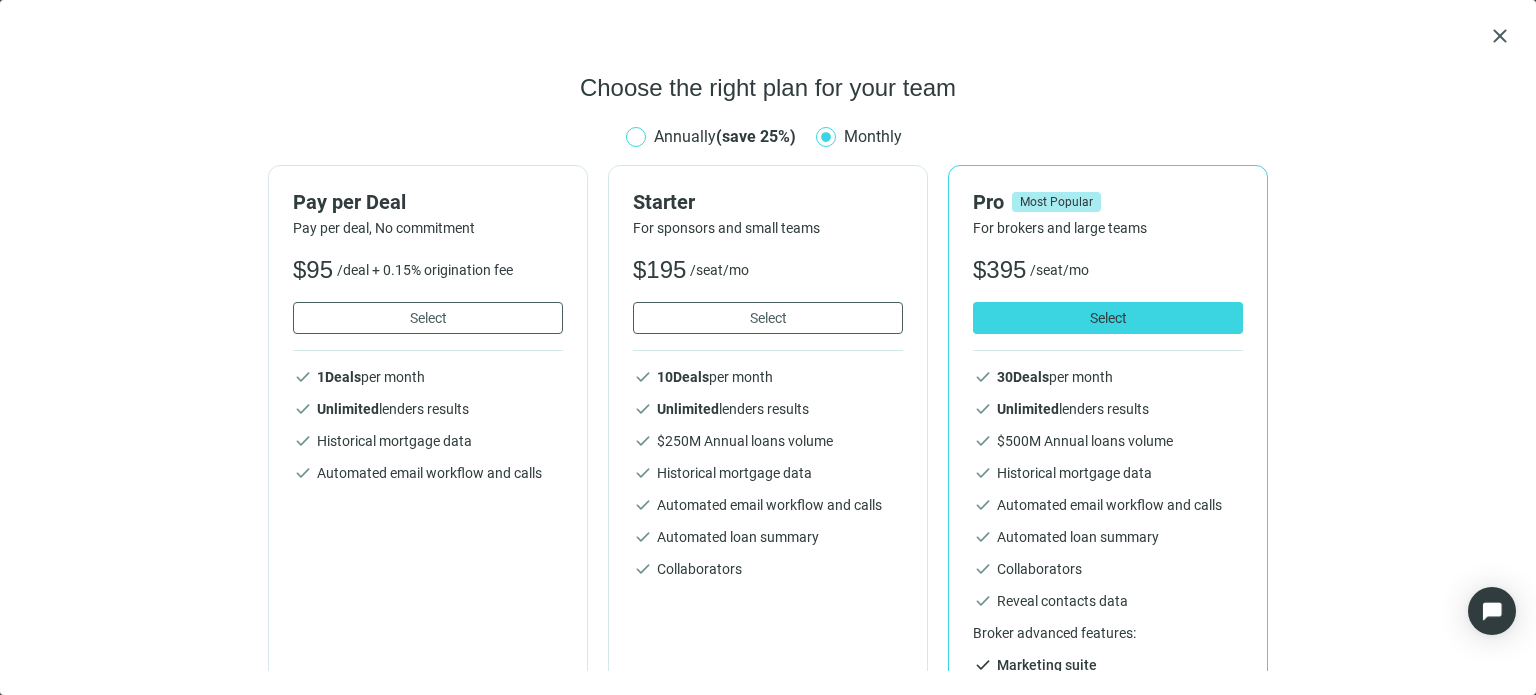 click on "Annually  (save 25%)" at bounding box center [725, 136] 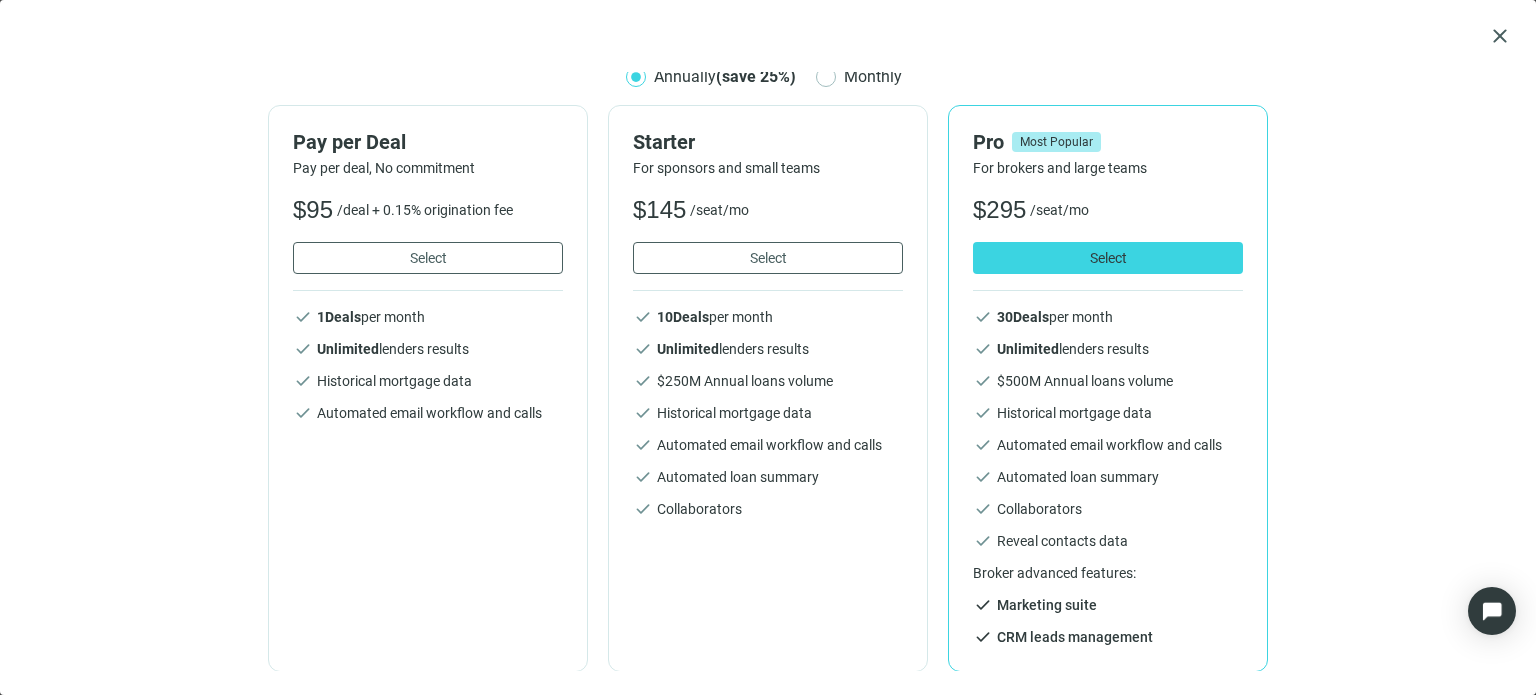 scroll, scrollTop: 0, scrollLeft: 0, axis: both 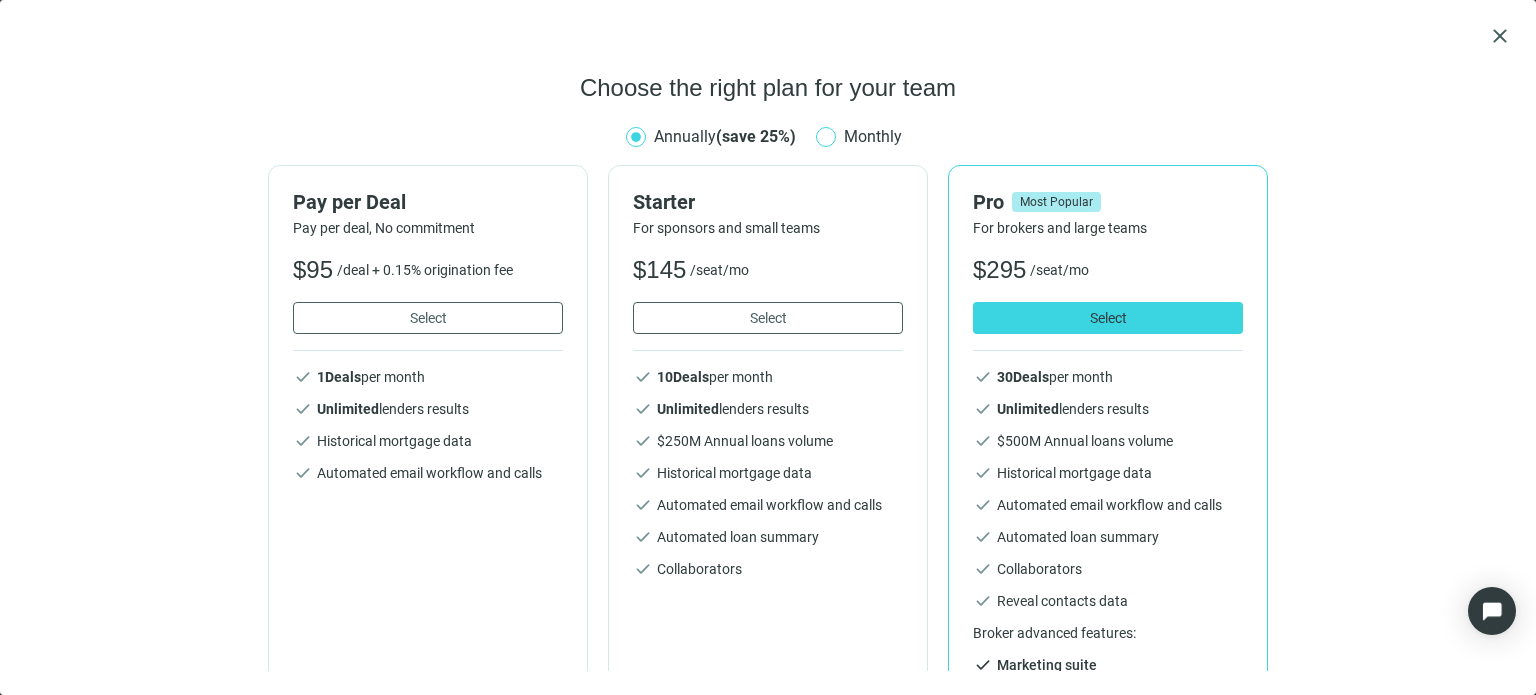 click on "Monthly" at bounding box center (863, 136) 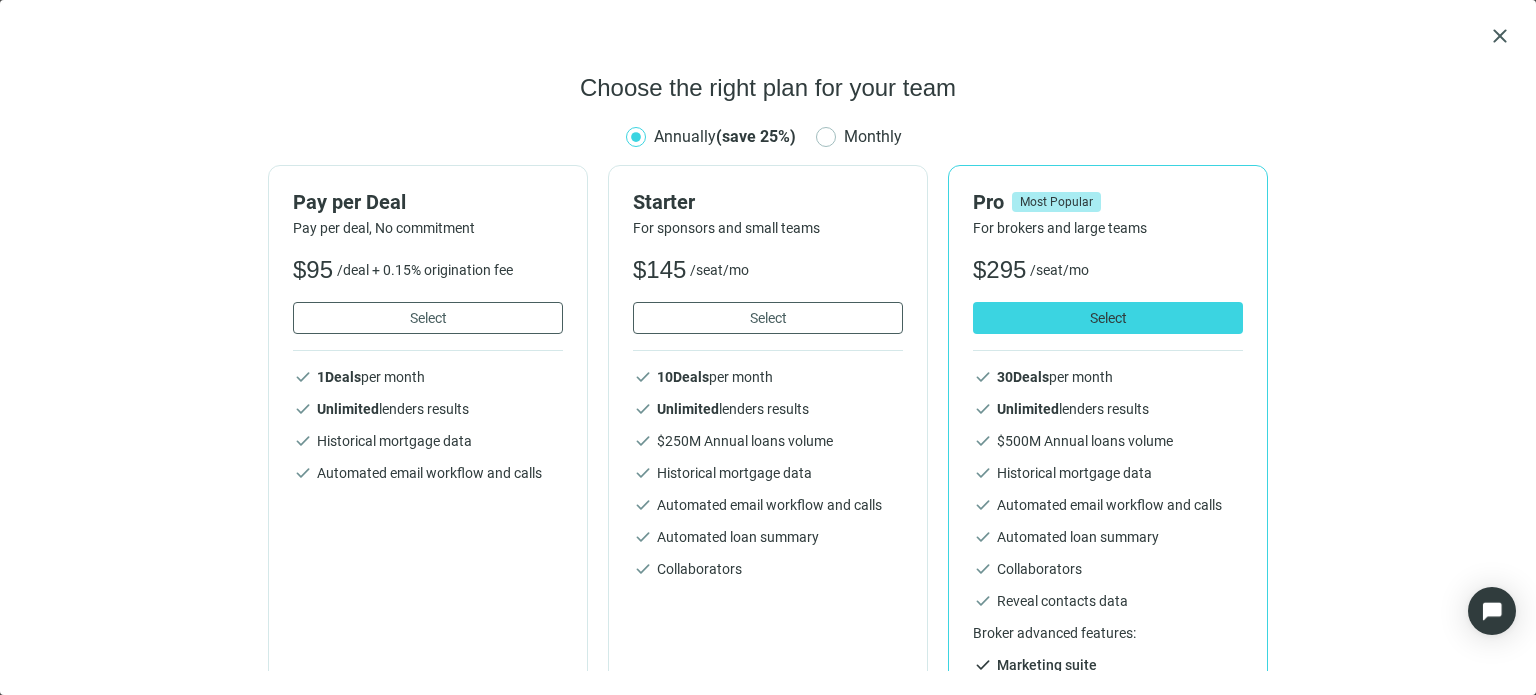 scroll, scrollTop: 60, scrollLeft: 0, axis: vertical 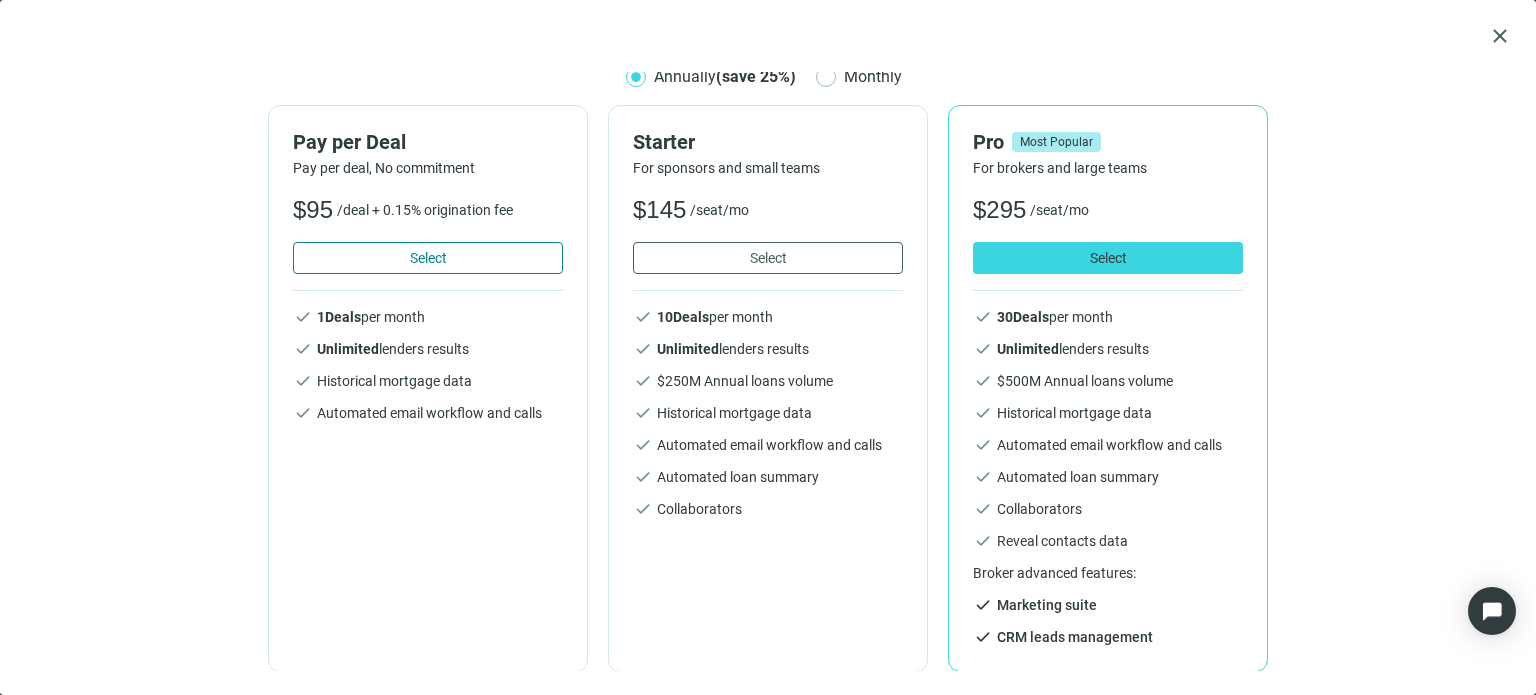click on "Select" at bounding box center (428, 258) 